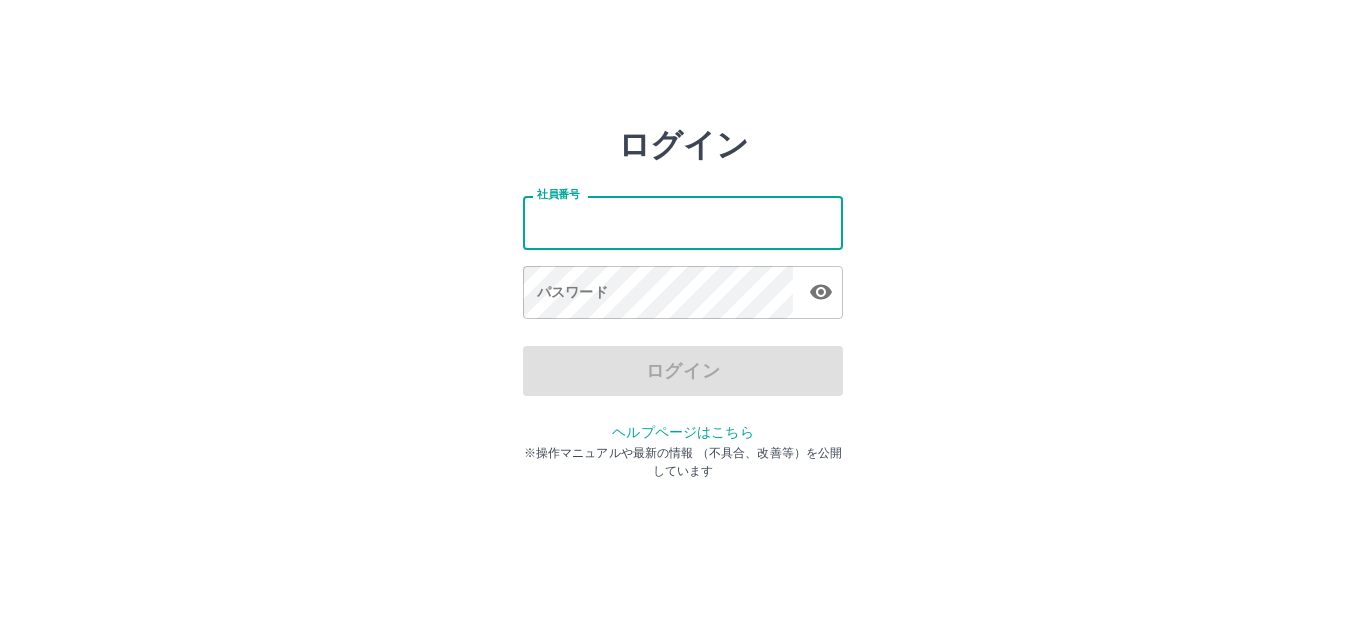 scroll, scrollTop: 0, scrollLeft: 0, axis: both 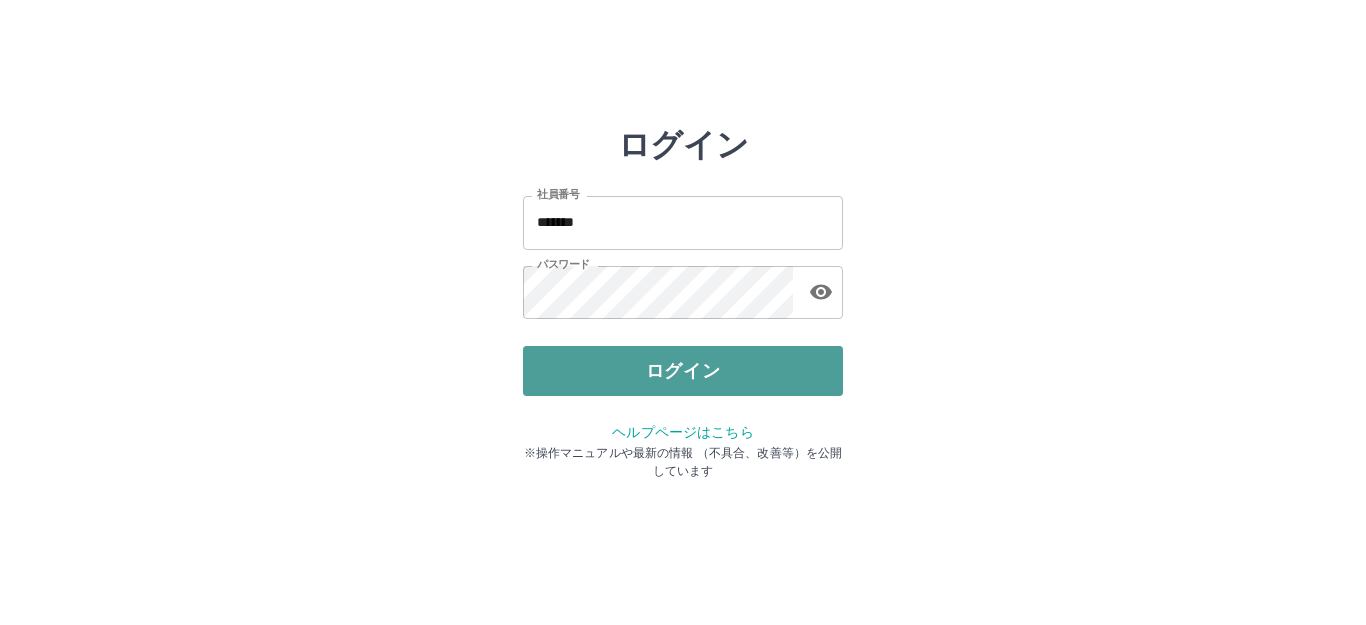 click on "ログイン" at bounding box center [683, 371] 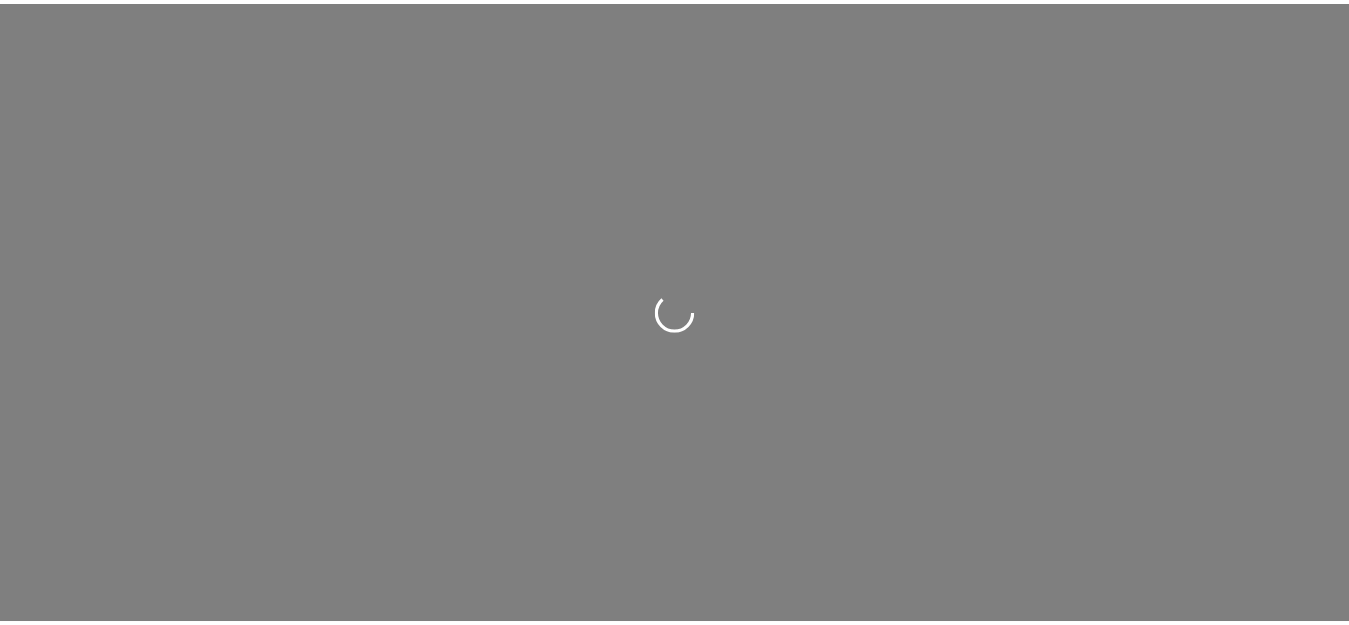 scroll, scrollTop: 0, scrollLeft: 0, axis: both 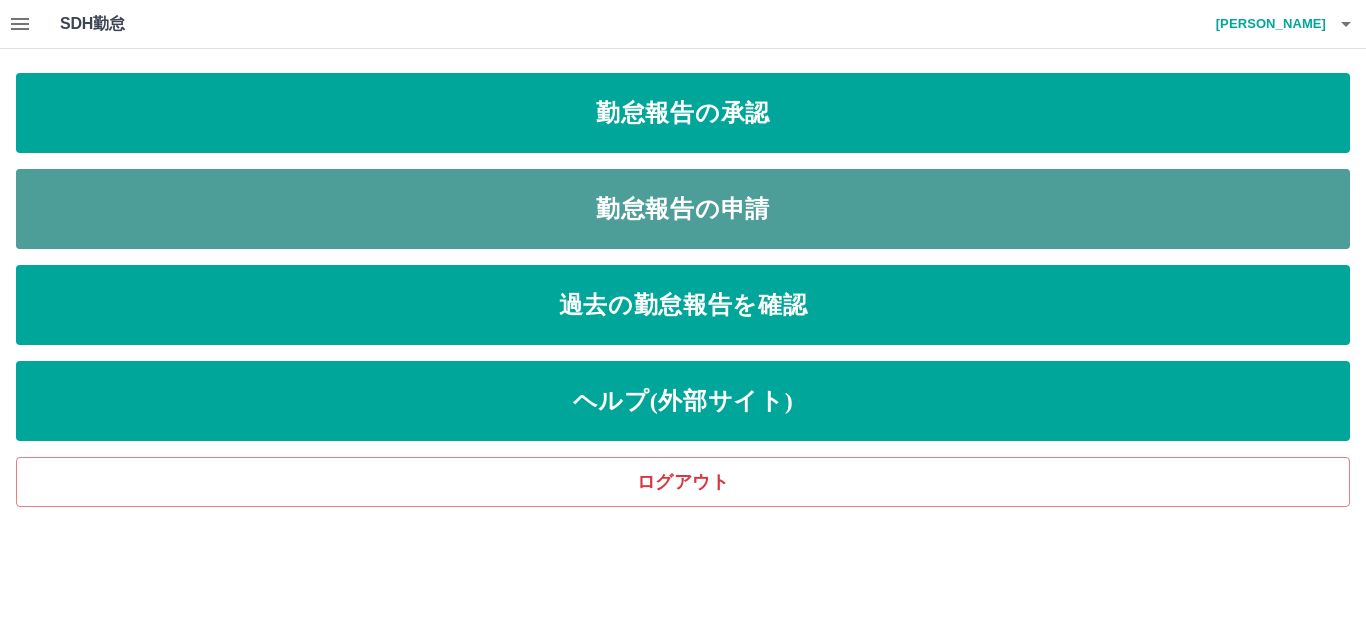 click on "勤怠報告の申請" at bounding box center (683, 209) 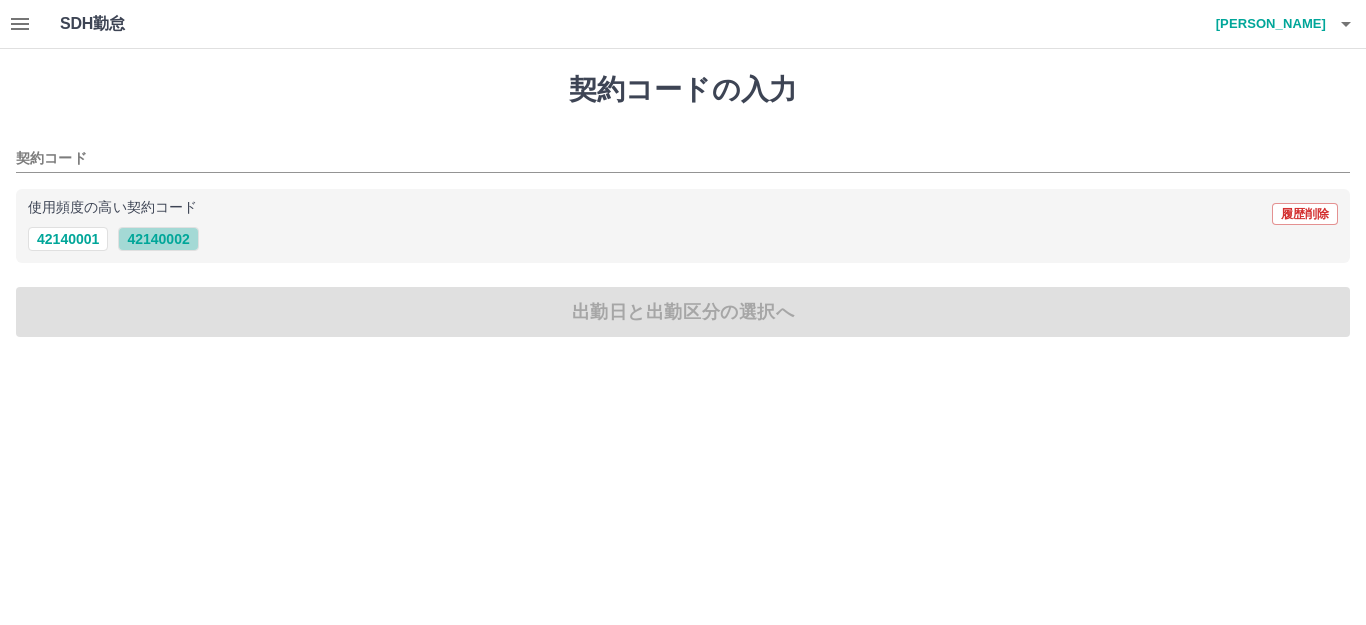 click on "42140002" at bounding box center (158, 239) 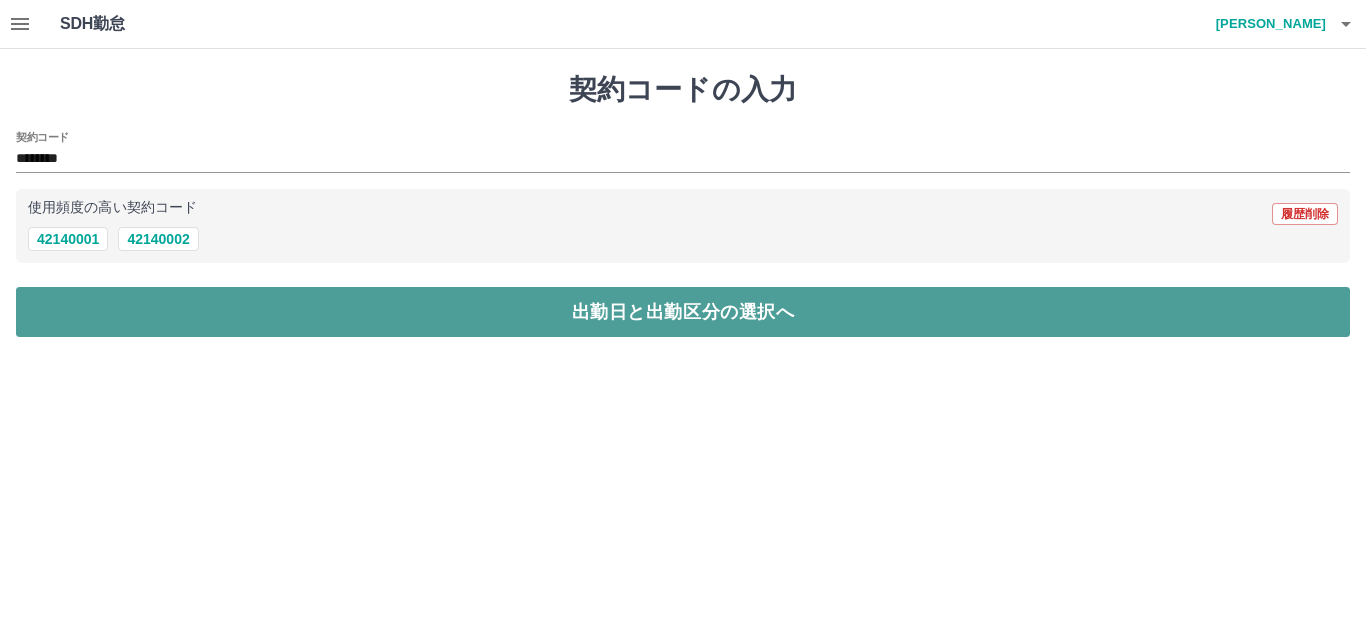 click on "出勤日と出勤区分の選択へ" at bounding box center [683, 312] 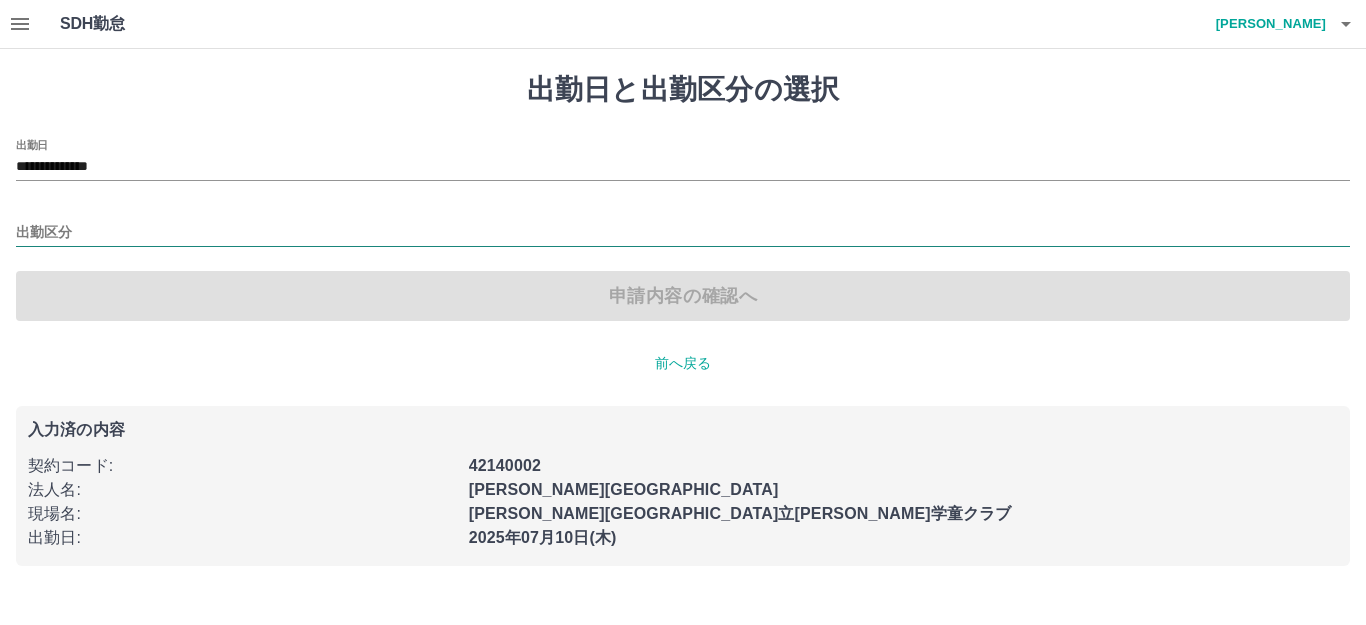click on "出勤区分" at bounding box center (683, 233) 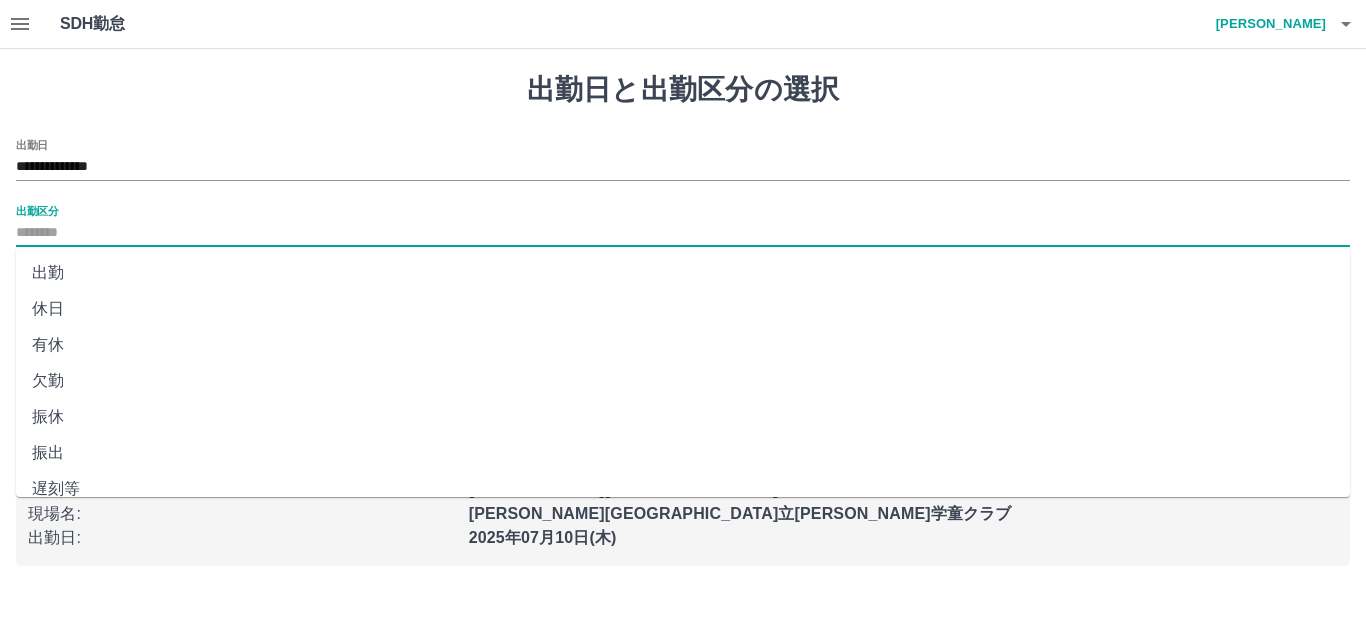 click on "出勤" at bounding box center (683, 273) 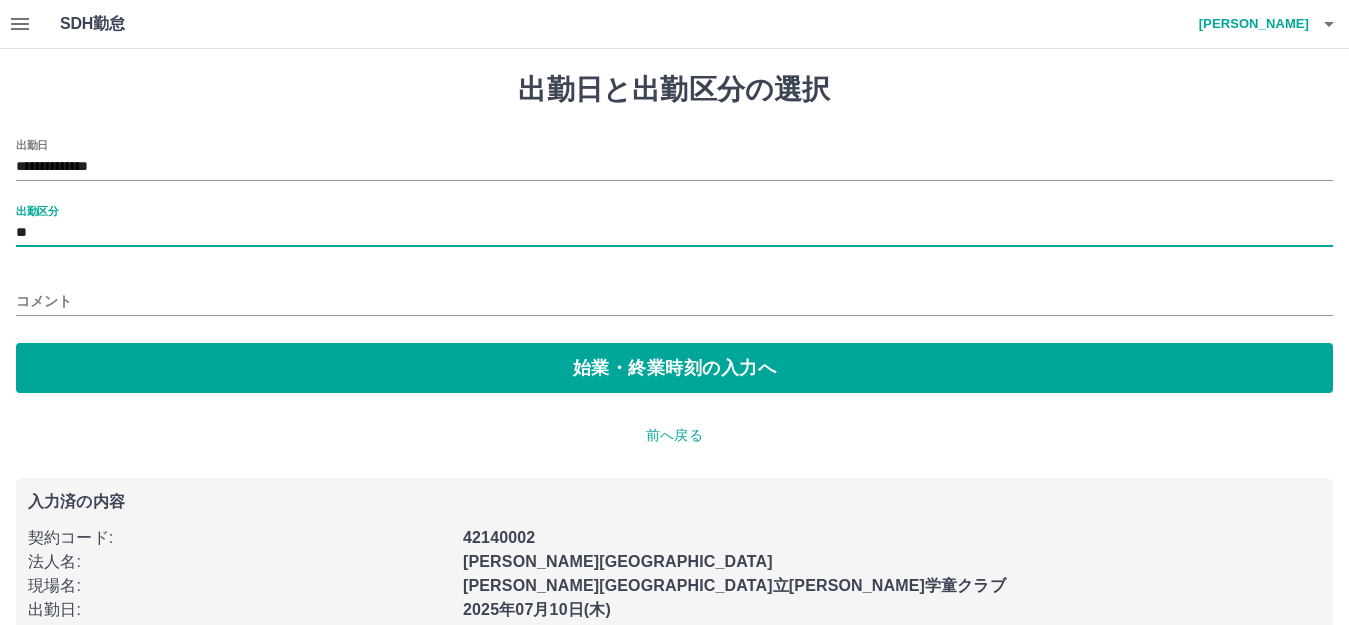 click on "コメント" at bounding box center [674, 301] 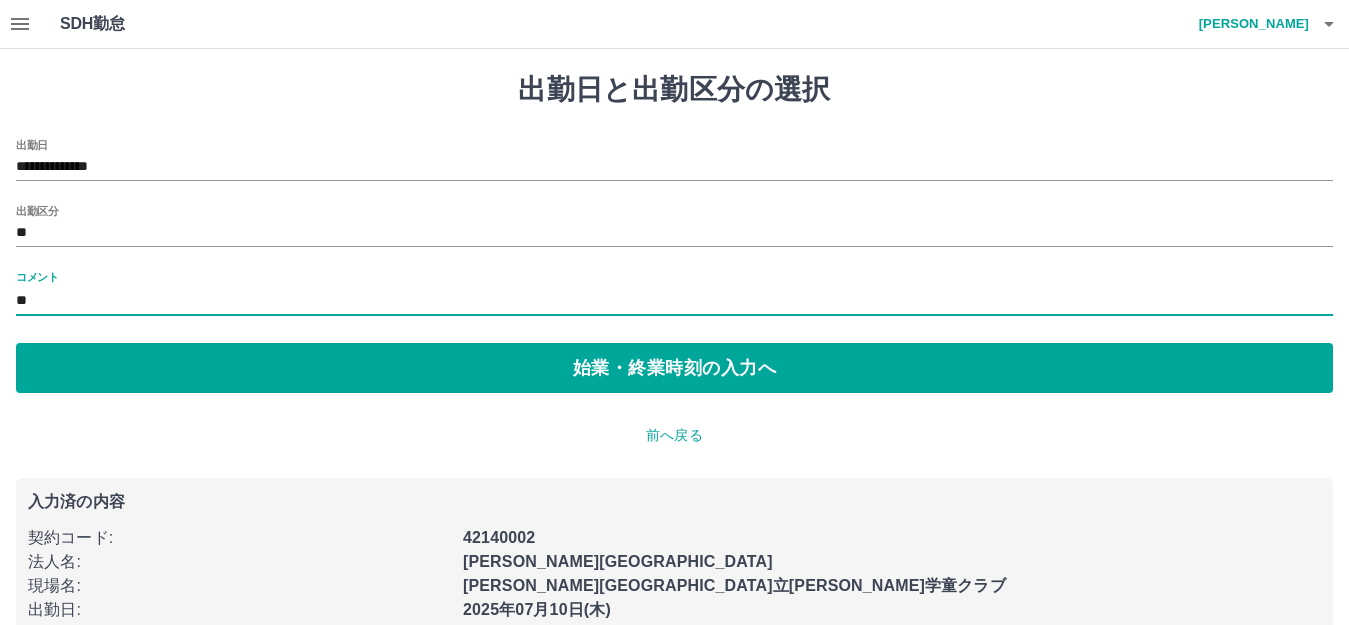 type on "*" 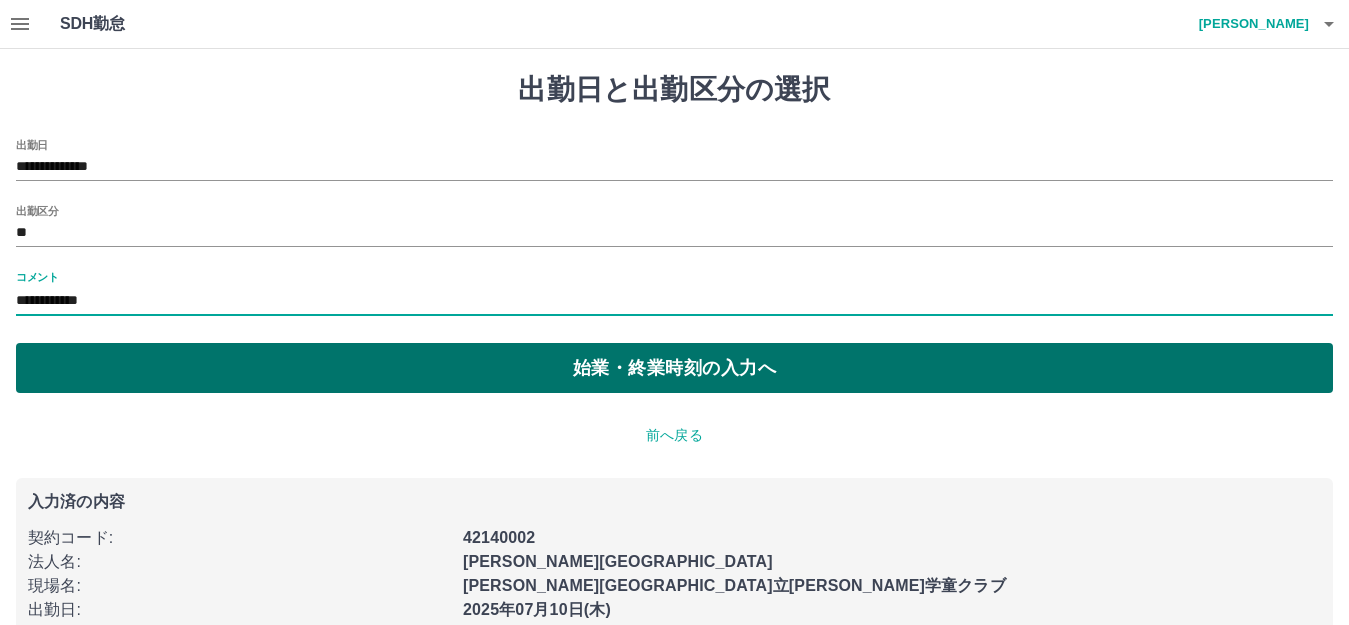 type on "********" 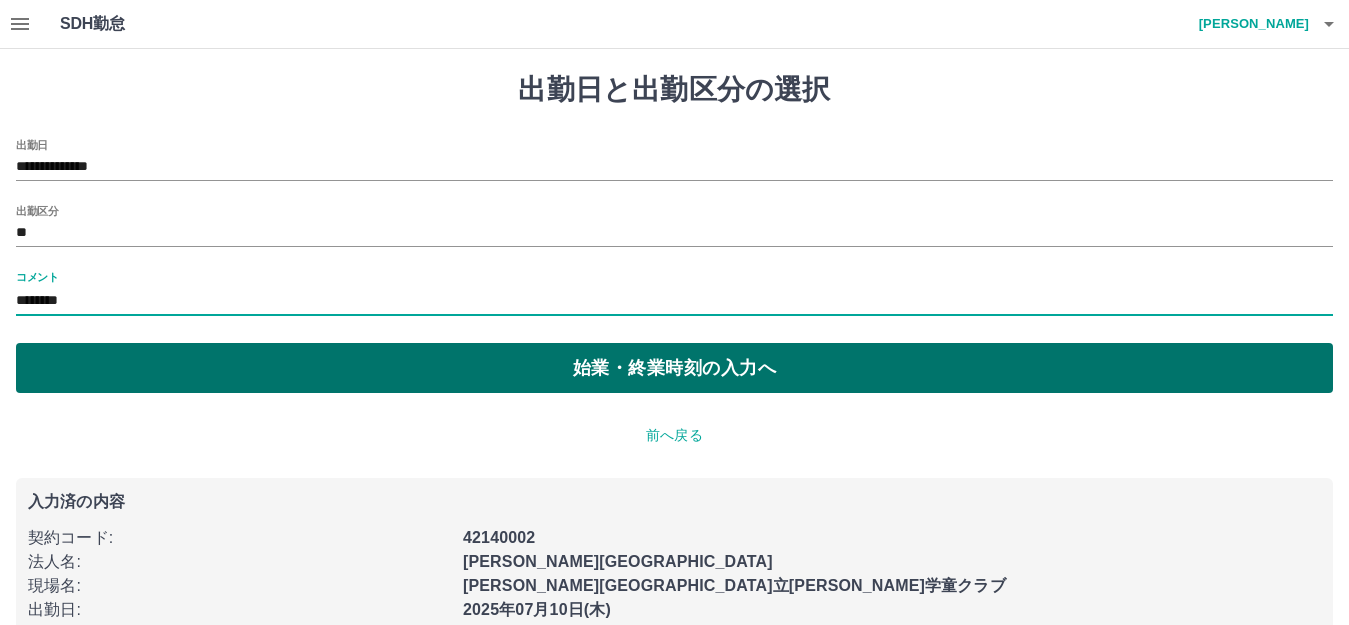 click on "始業・終業時刻の入力へ" at bounding box center (674, 368) 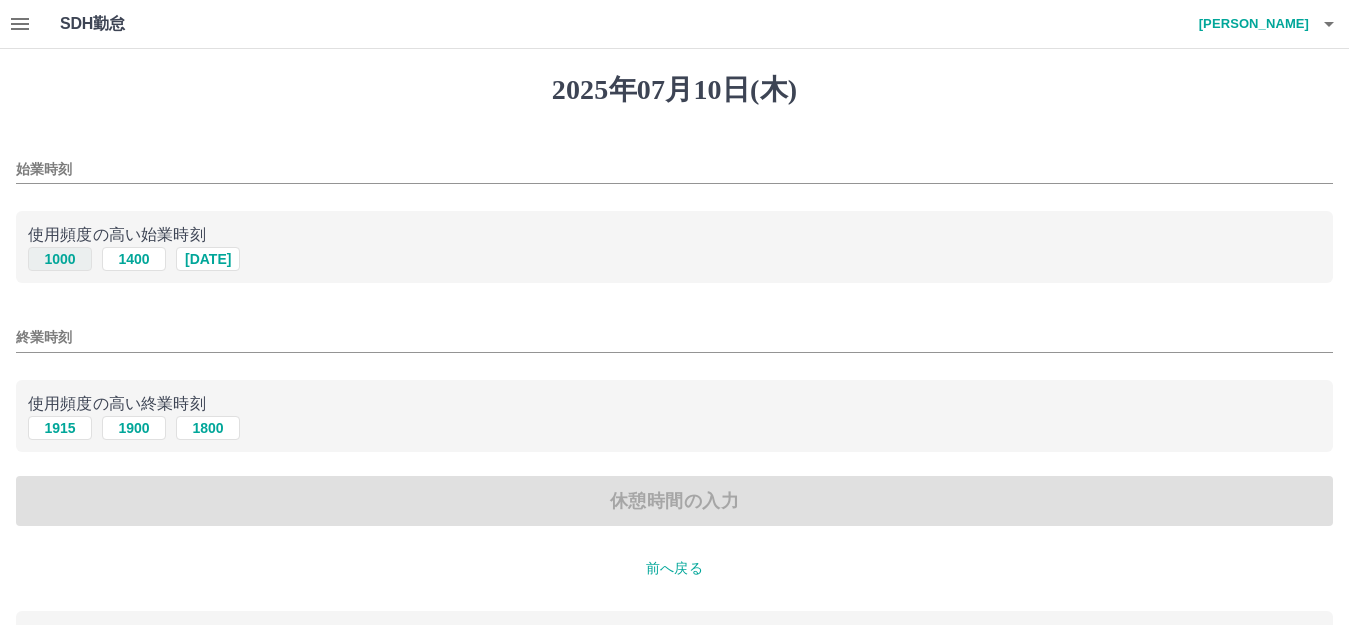 click on "1000" at bounding box center (60, 259) 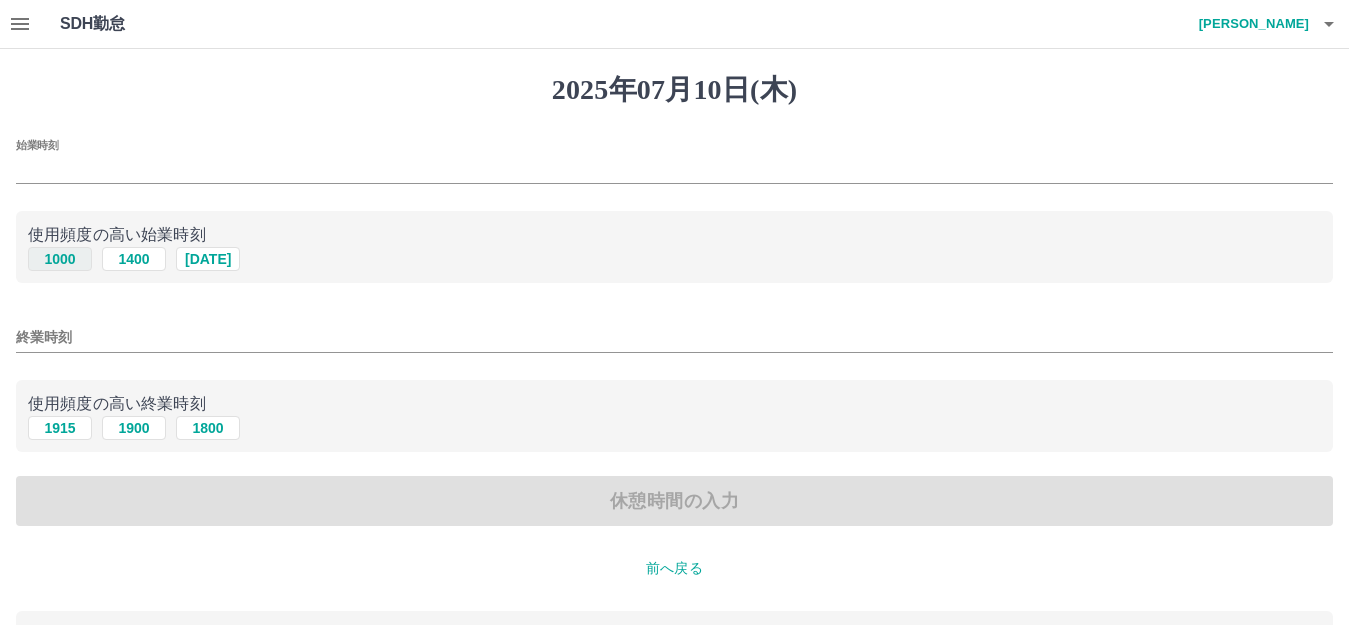 type on "****" 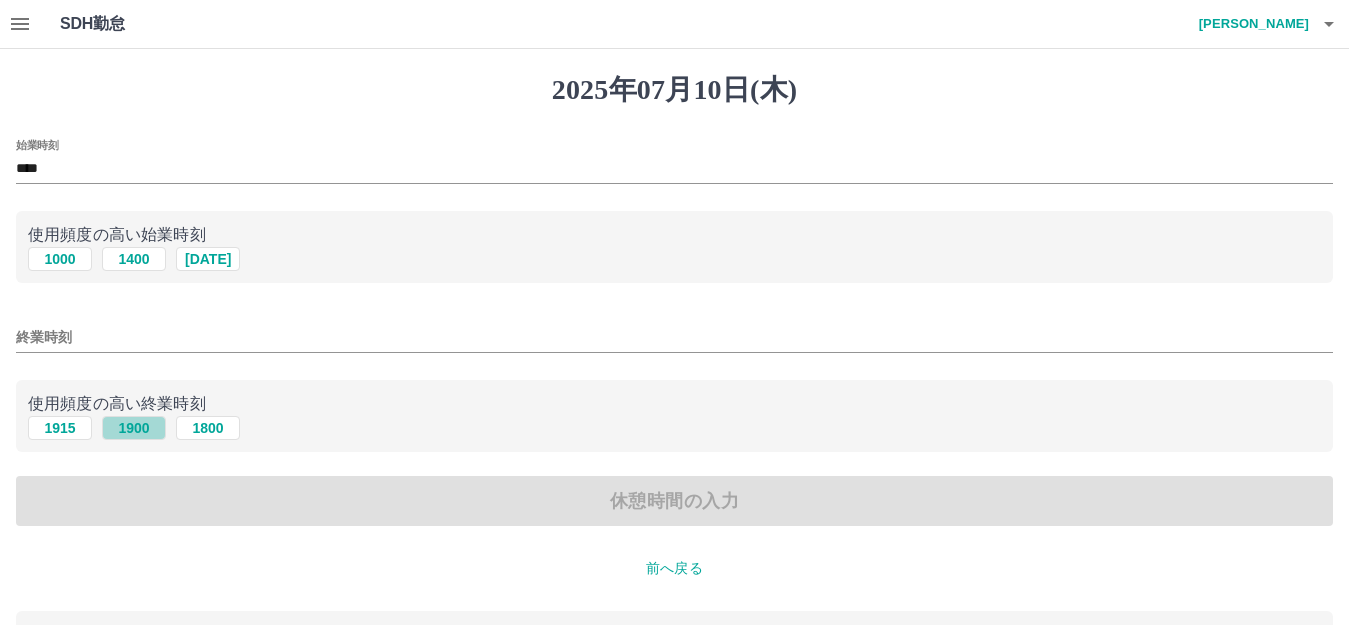 click on "1900" at bounding box center [134, 428] 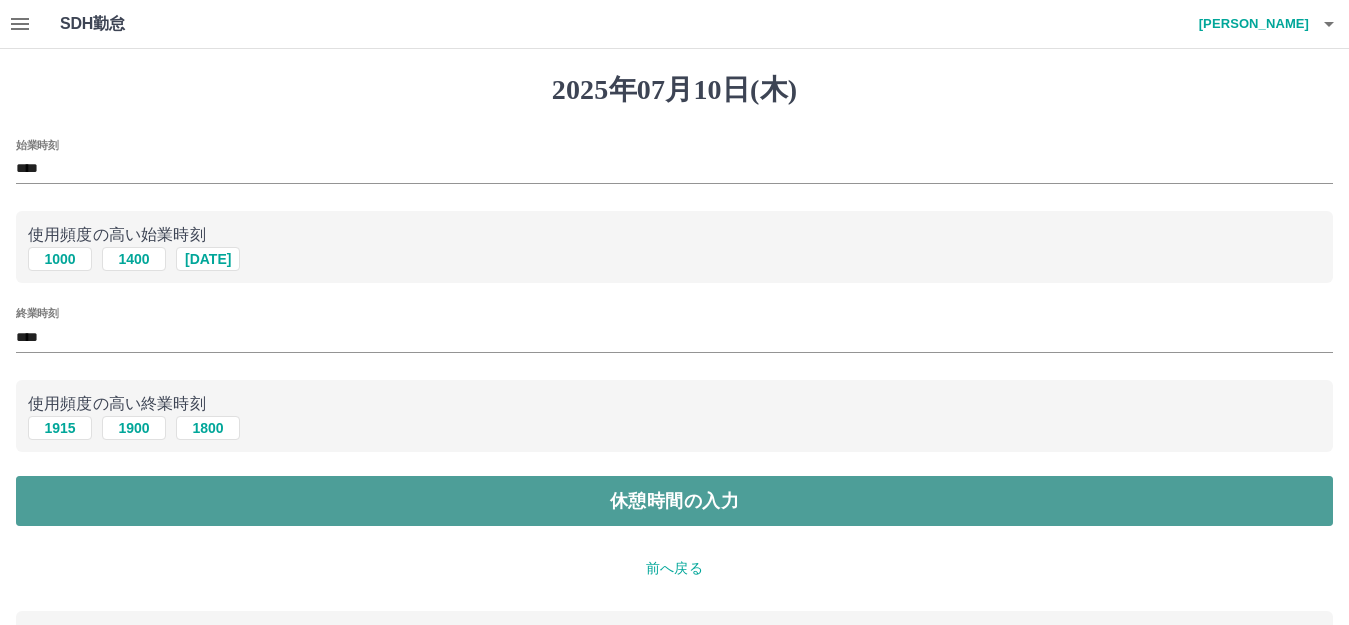click on "休憩時間の入力" at bounding box center (674, 501) 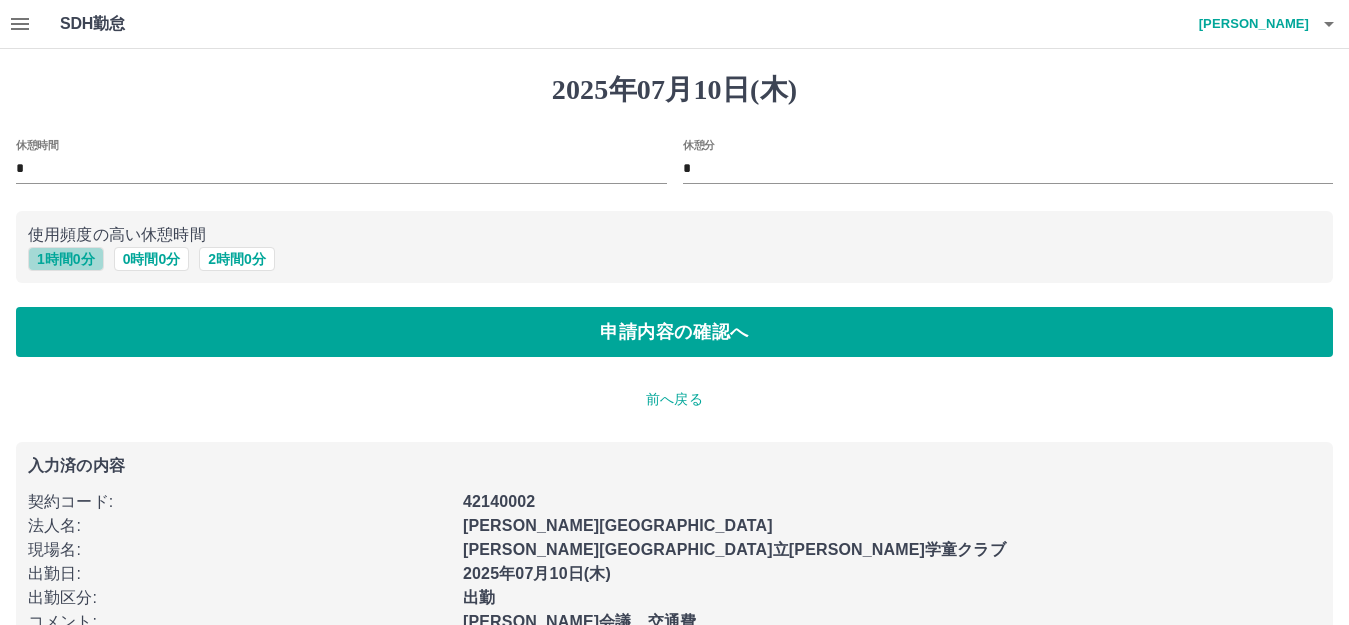click on "1 時間 0 分" at bounding box center [66, 259] 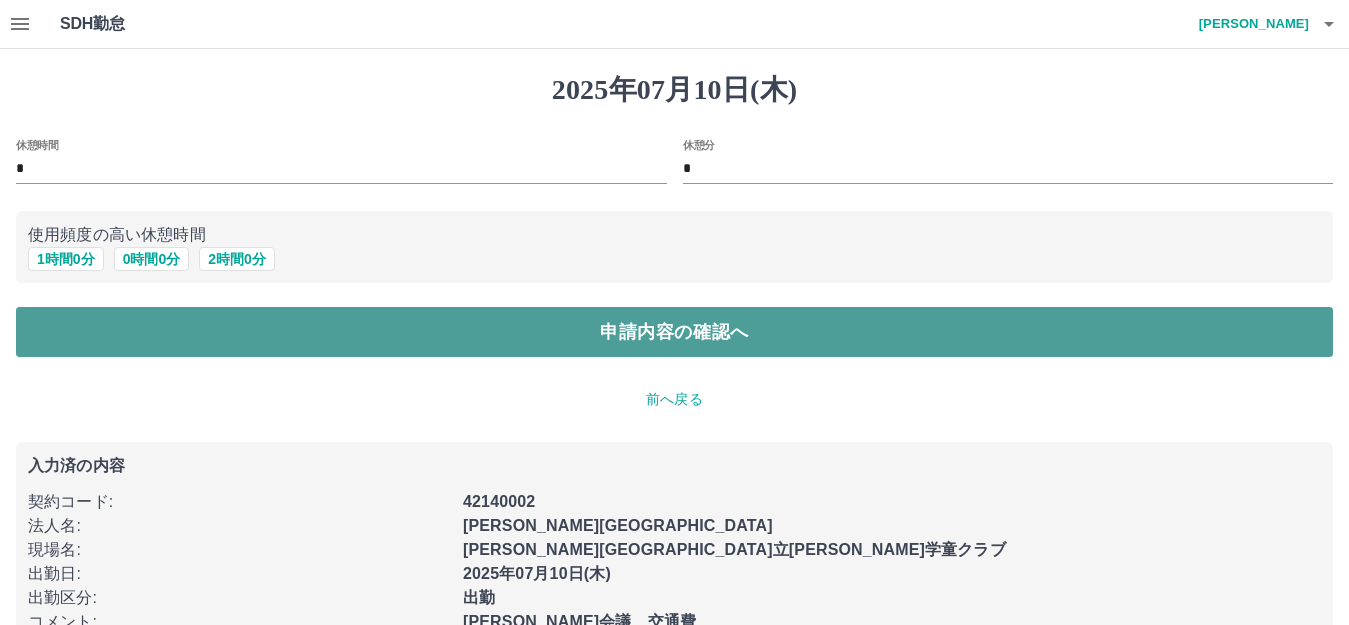 click on "申請内容の確認へ" at bounding box center (674, 332) 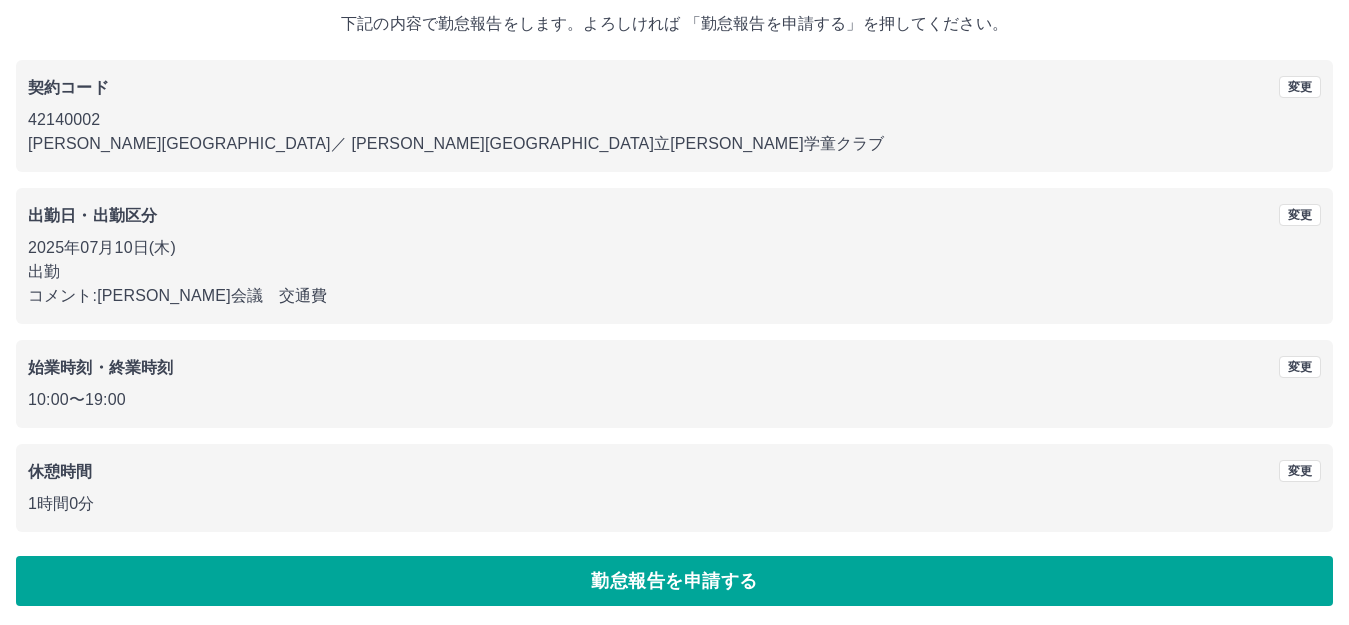 scroll, scrollTop: 124, scrollLeft: 0, axis: vertical 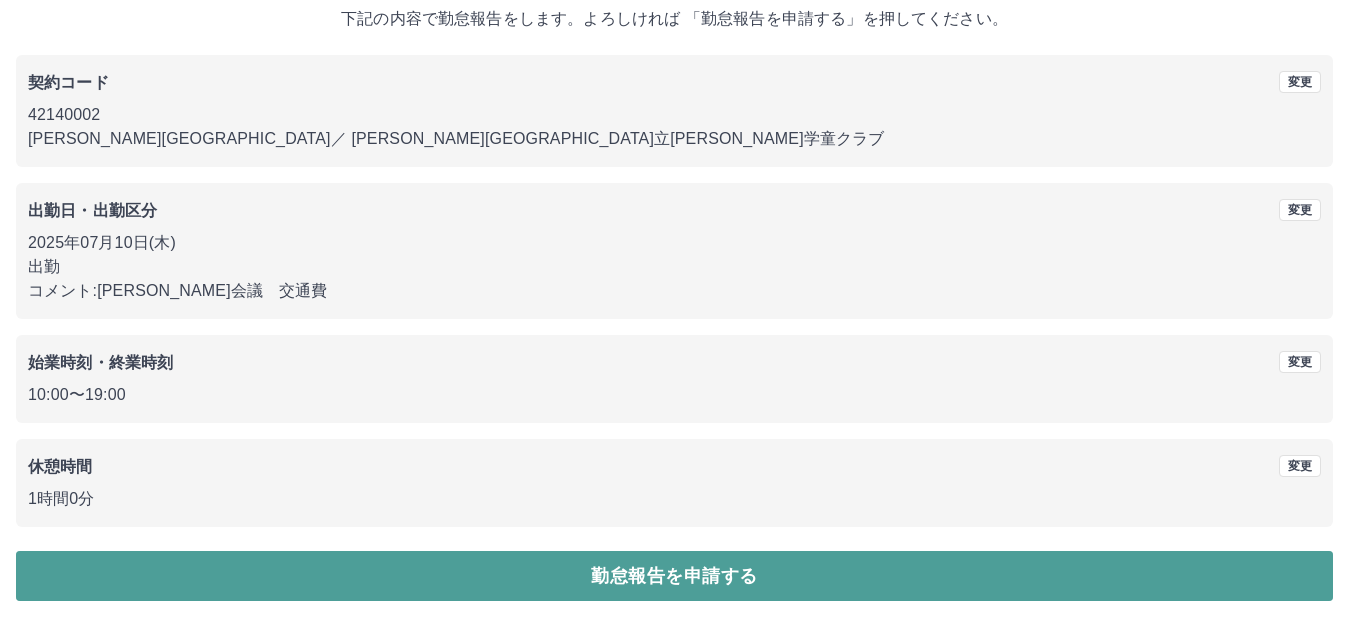 click on "勤怠報告を申請する" at bounding box center (674, 576) 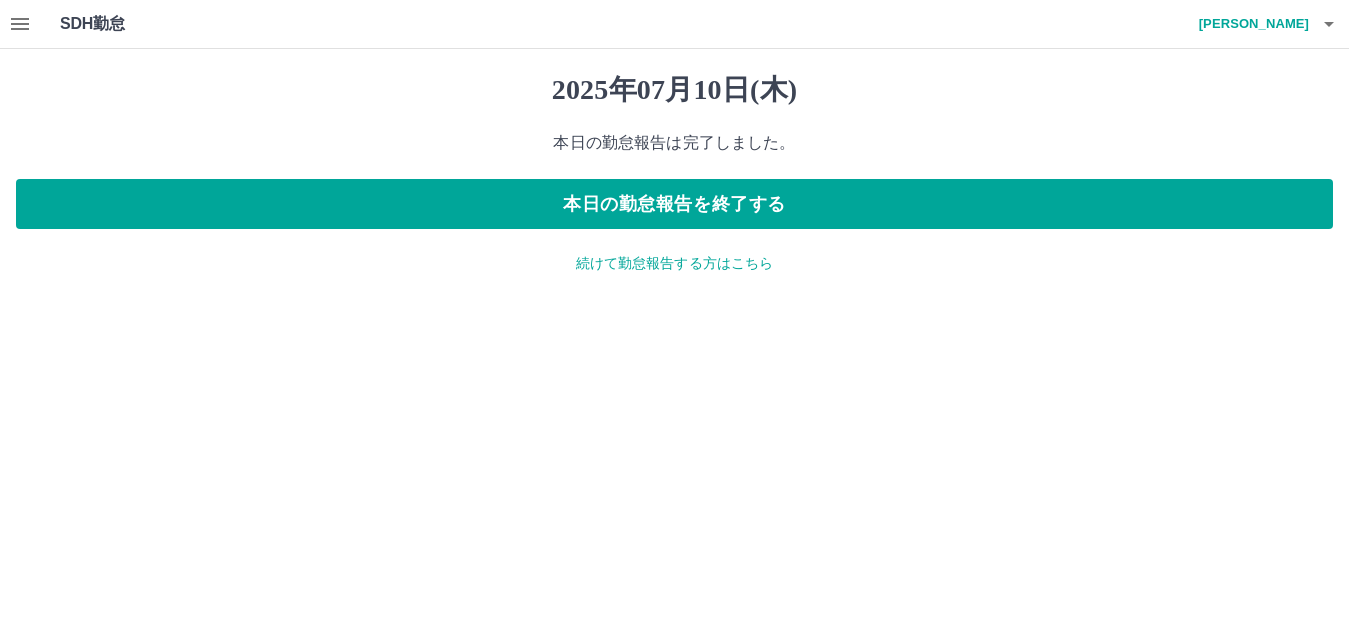 scroll, scrollTop: 0, scrollLeft: 0, axis: both 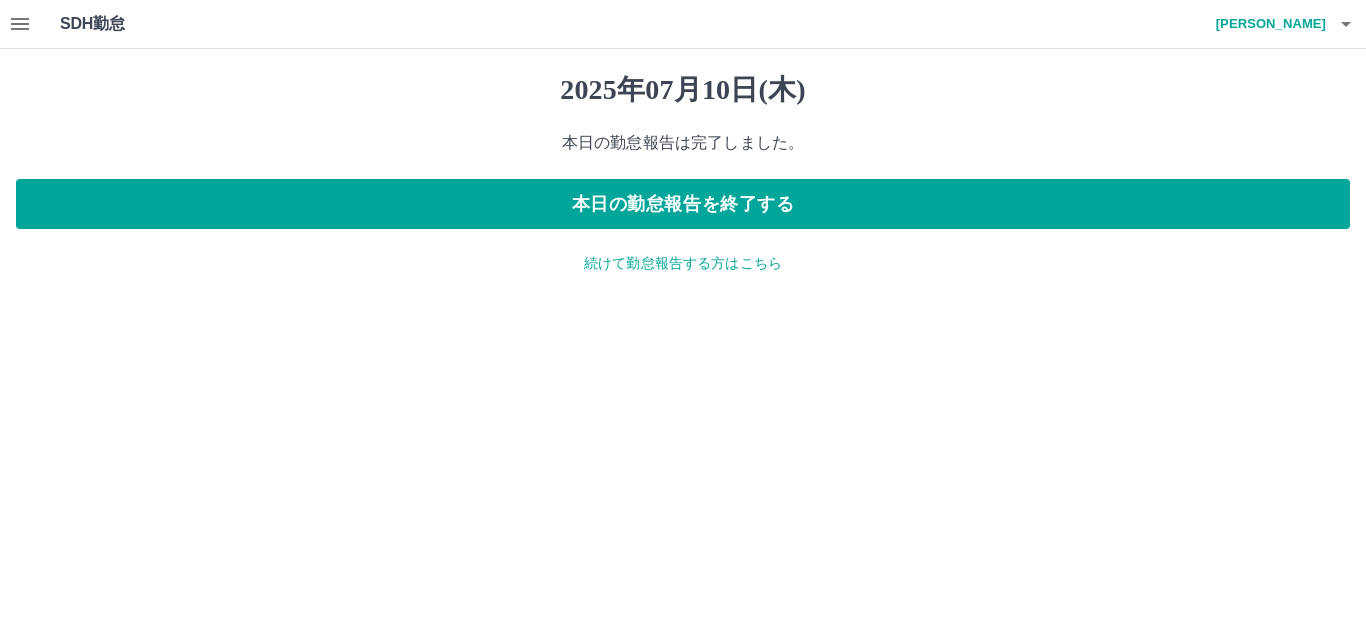 click 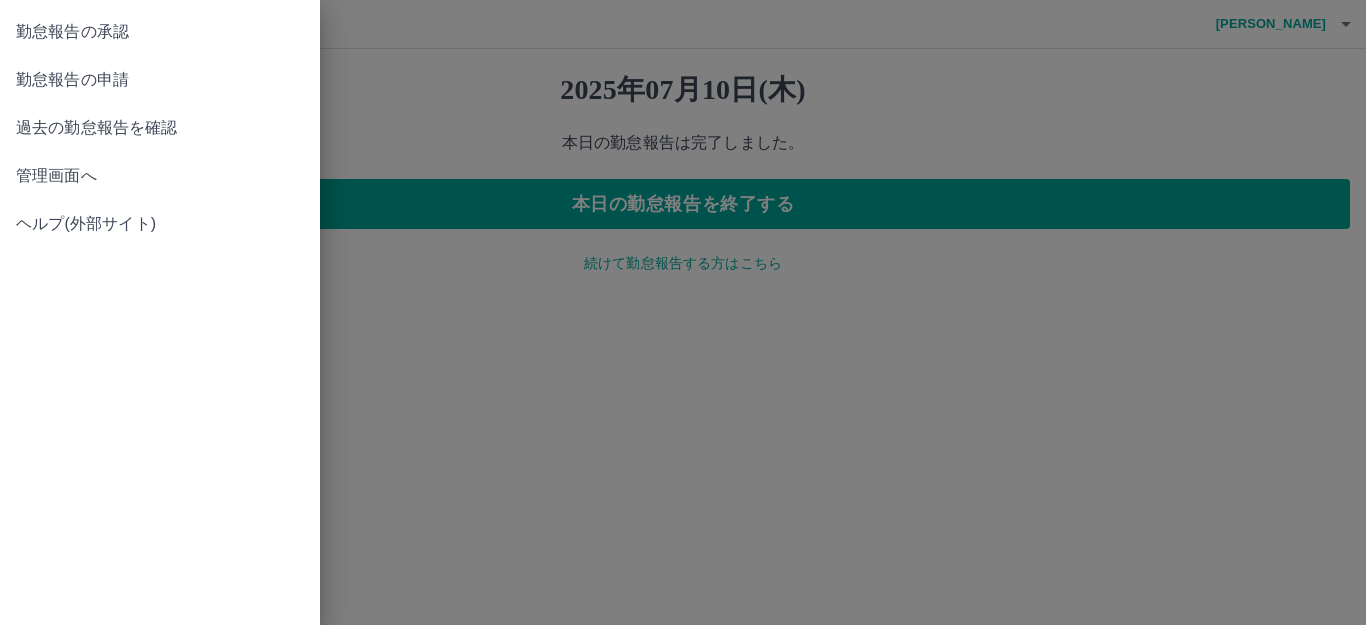 click on "勤怠報告の承認" at bounding box center (160, 32) 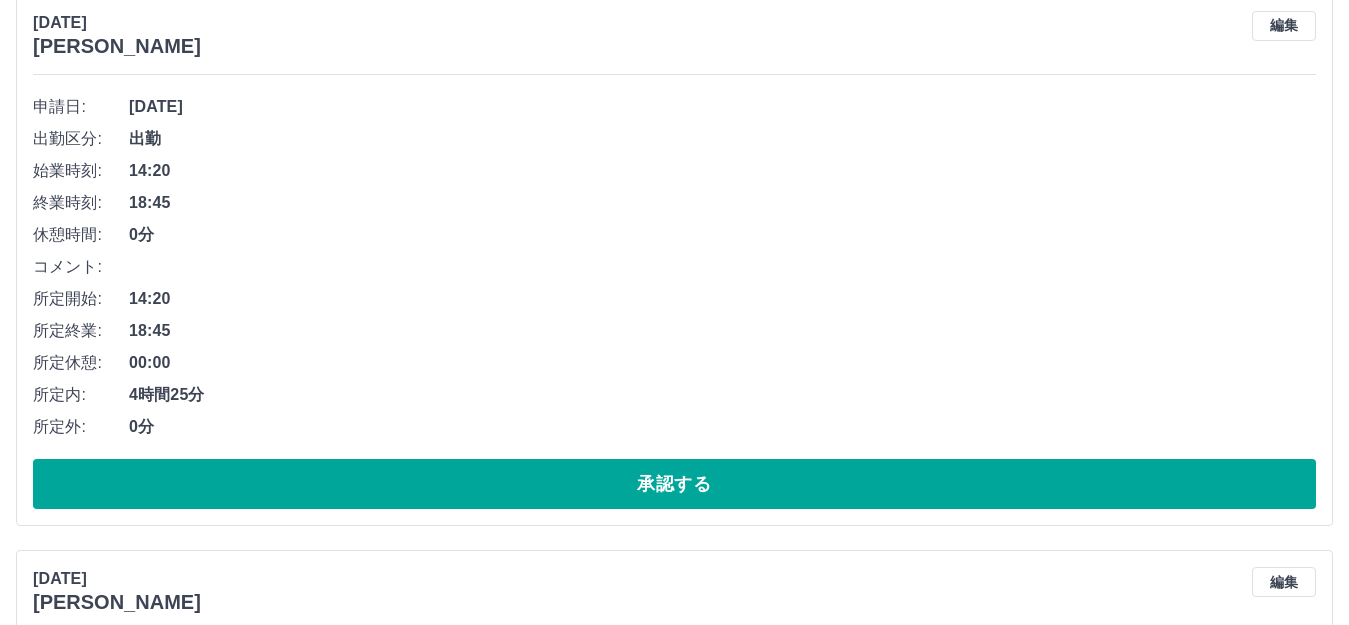 scroll, scrollTop: 400, scrollLeft: 0, axis: vertical 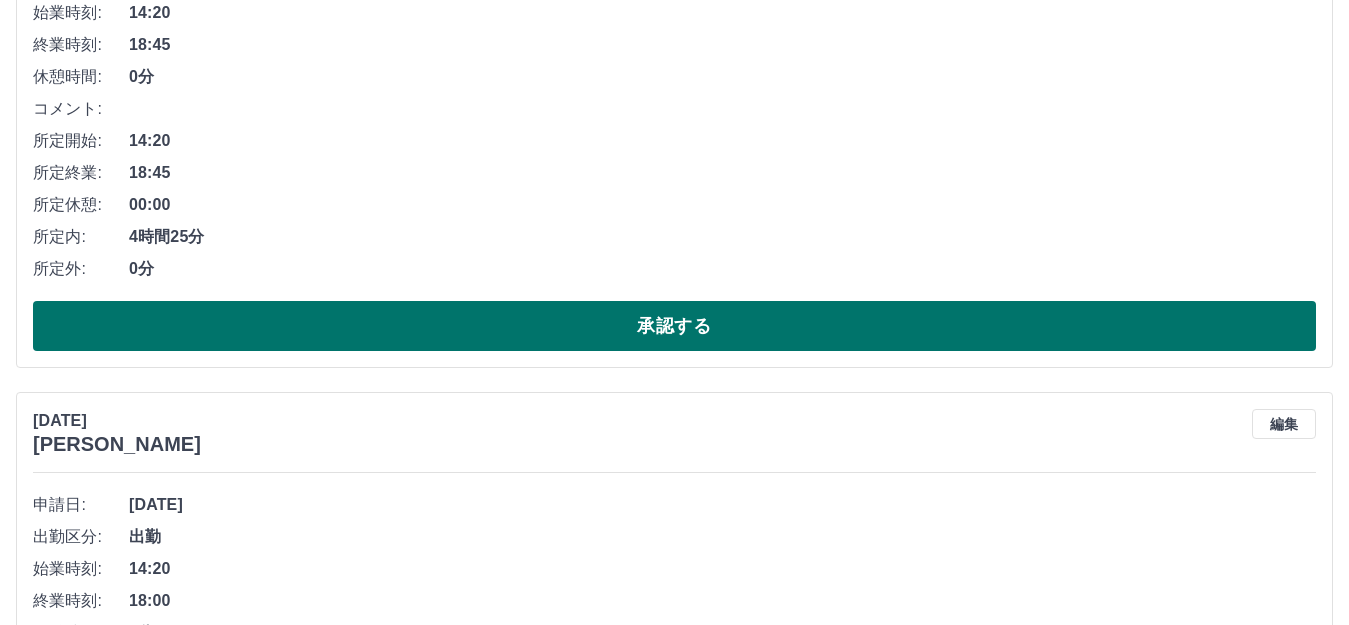 click on "承認する" at bounding box center [674, 326] 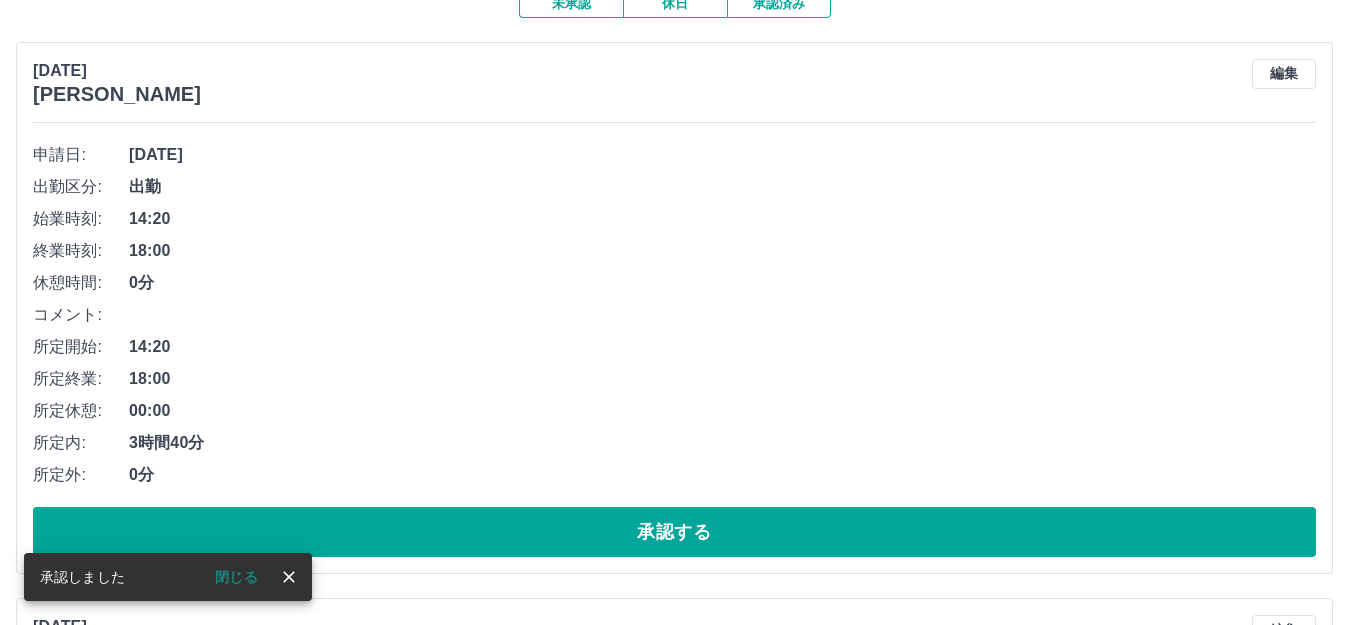 scroll, scrollTop: 244, scrollLeft: 0, axis: vertical 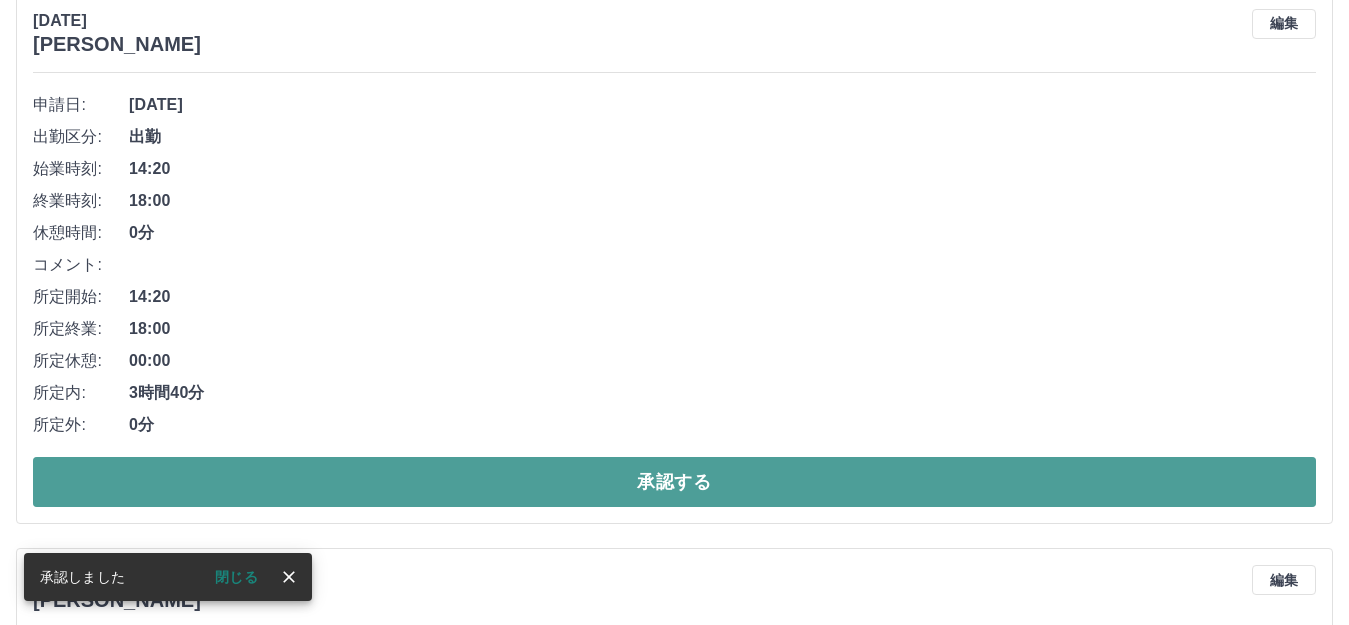 click on "承認する" at bounding box center (674, 482) 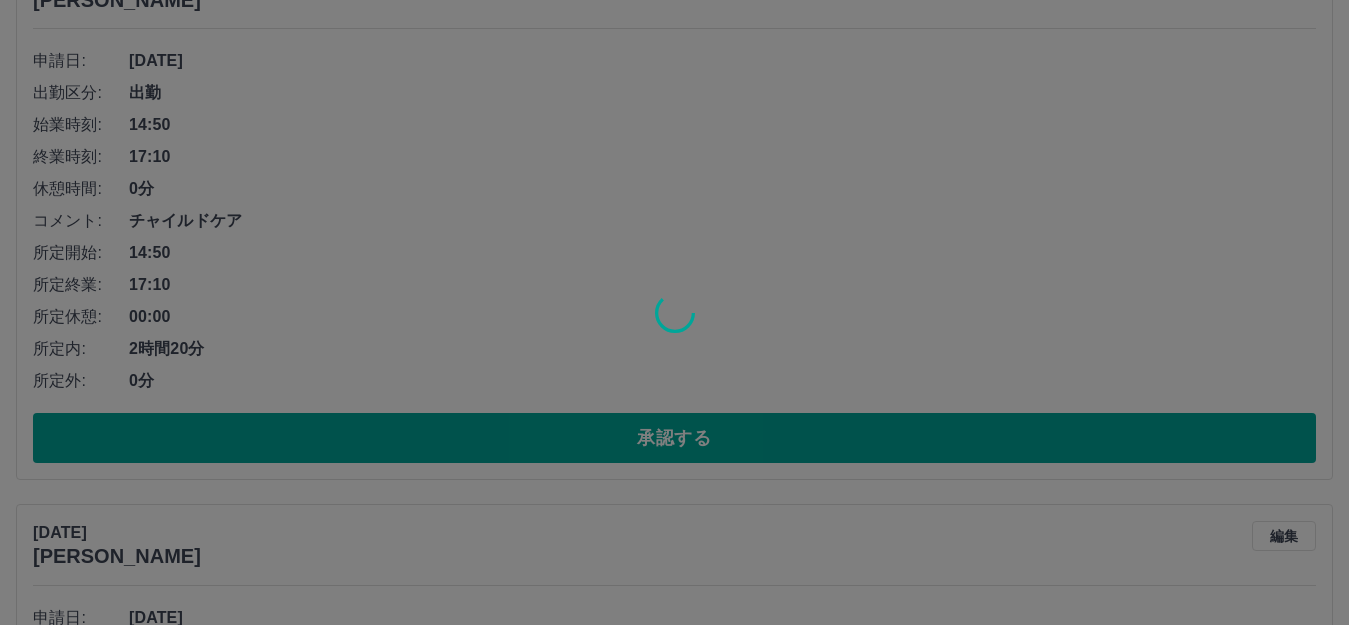 scroll, scrollTop: 288, scrollLeft: 0, axis: vertical 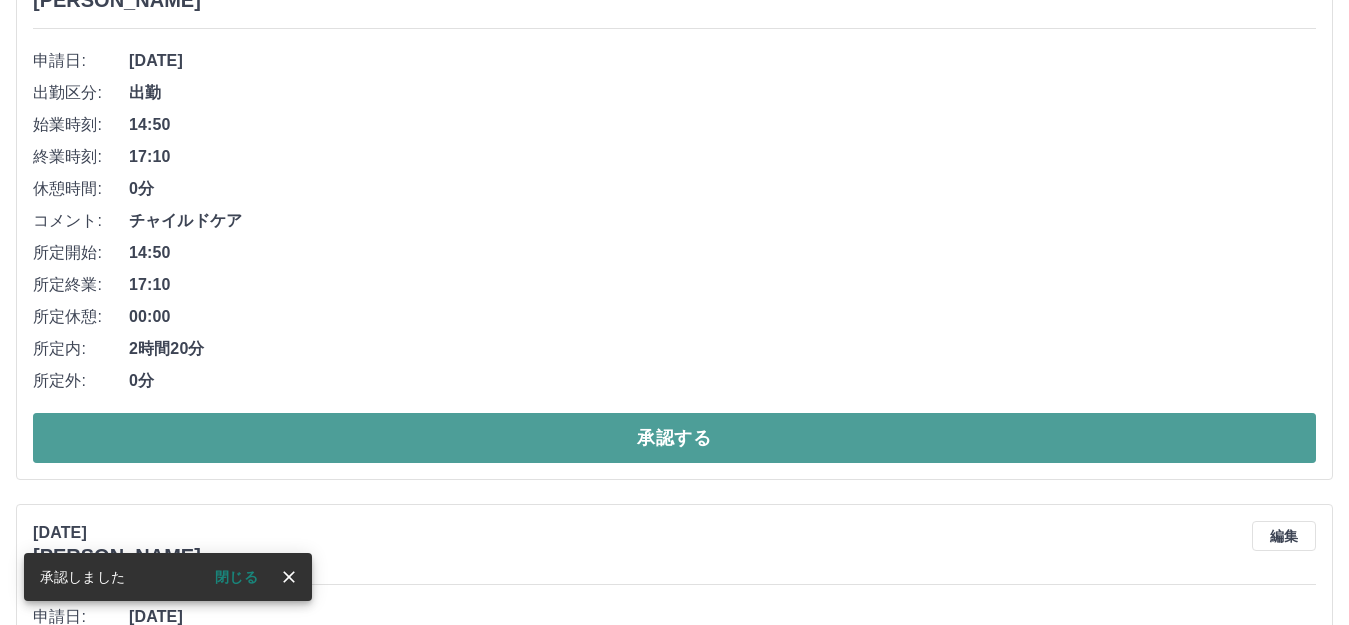 click on "承認する" at bounding box center (674, 438) 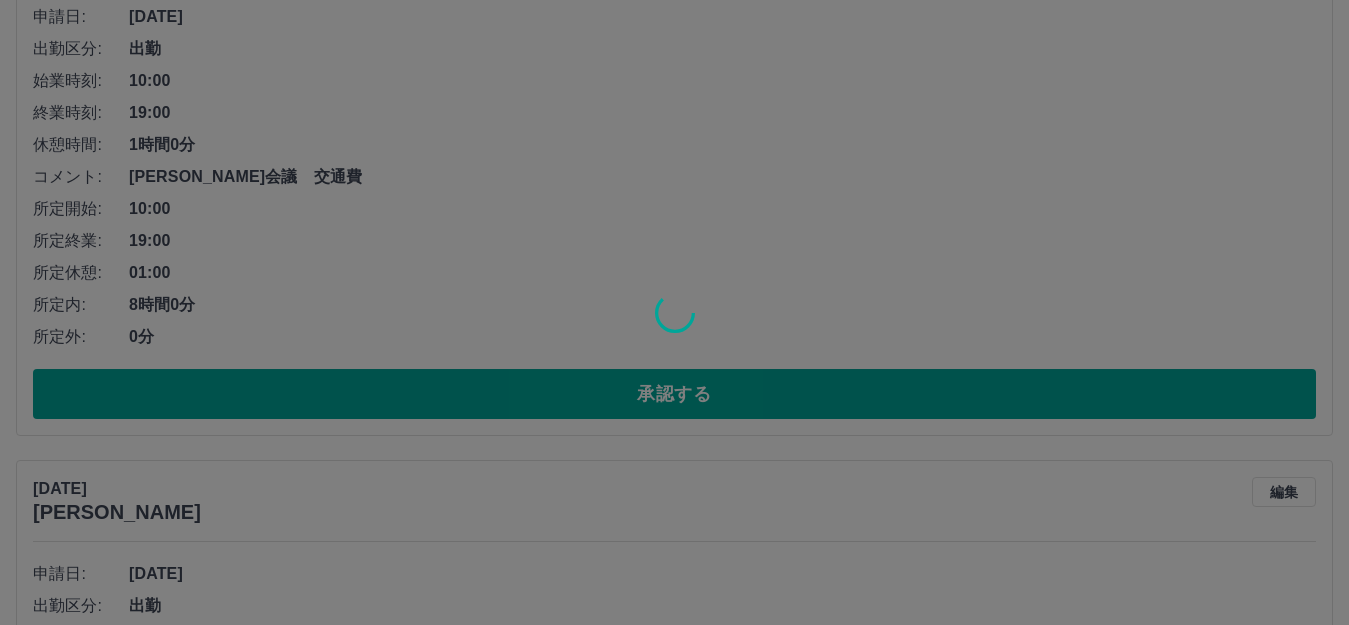scroll, scrollTop: 332, scrollLeft: 0, axis: vertical 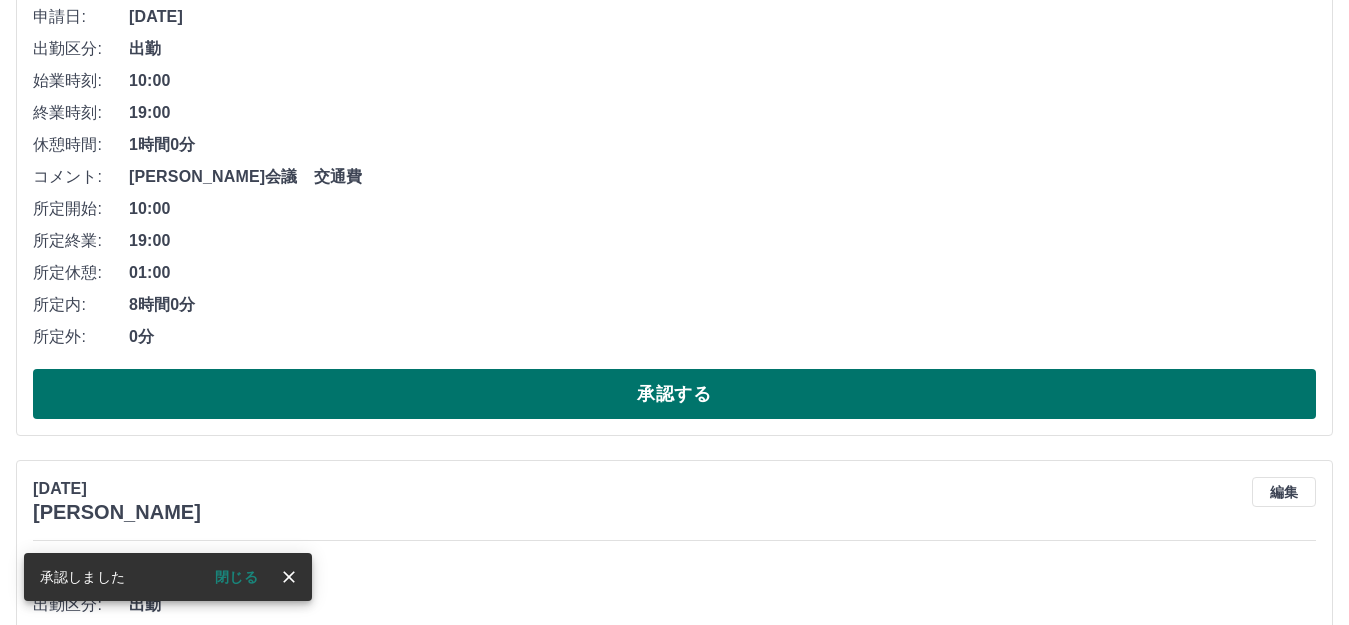 click on "承認する" at bounding box center (674, 394) 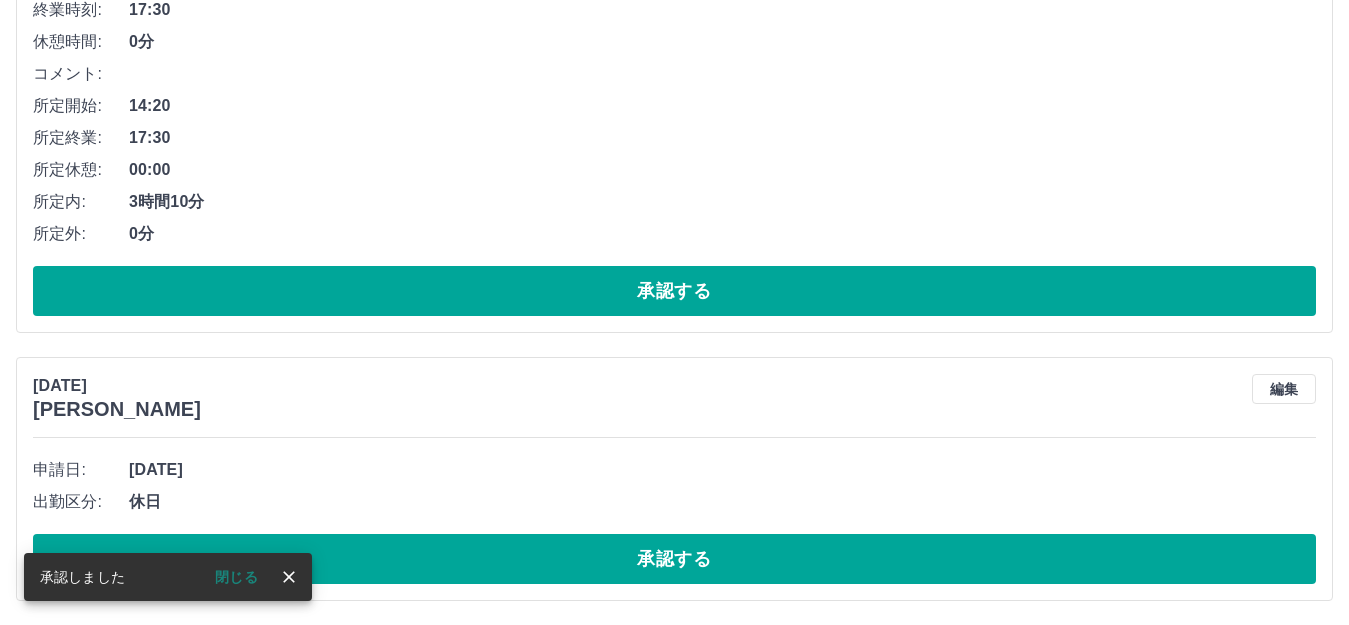 scroll, scrollTop: 276, scrollLeft: 0, axis: vertical 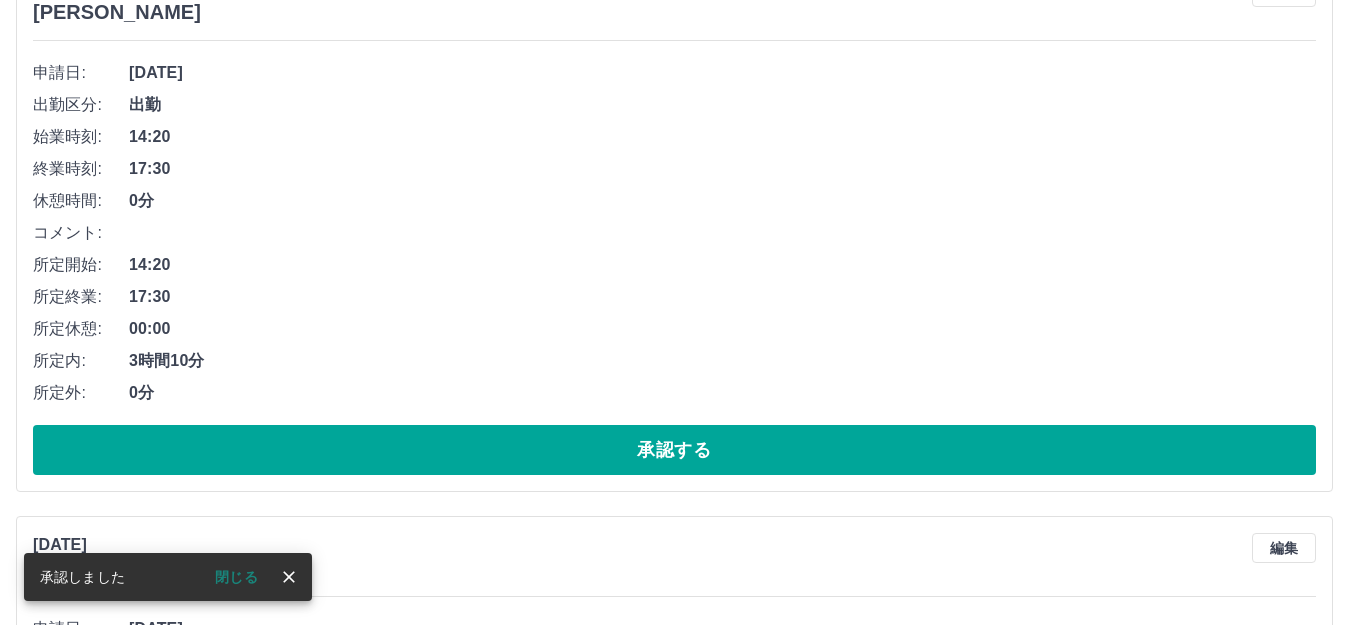 click on "承認する" at bounding box center [674, 450] 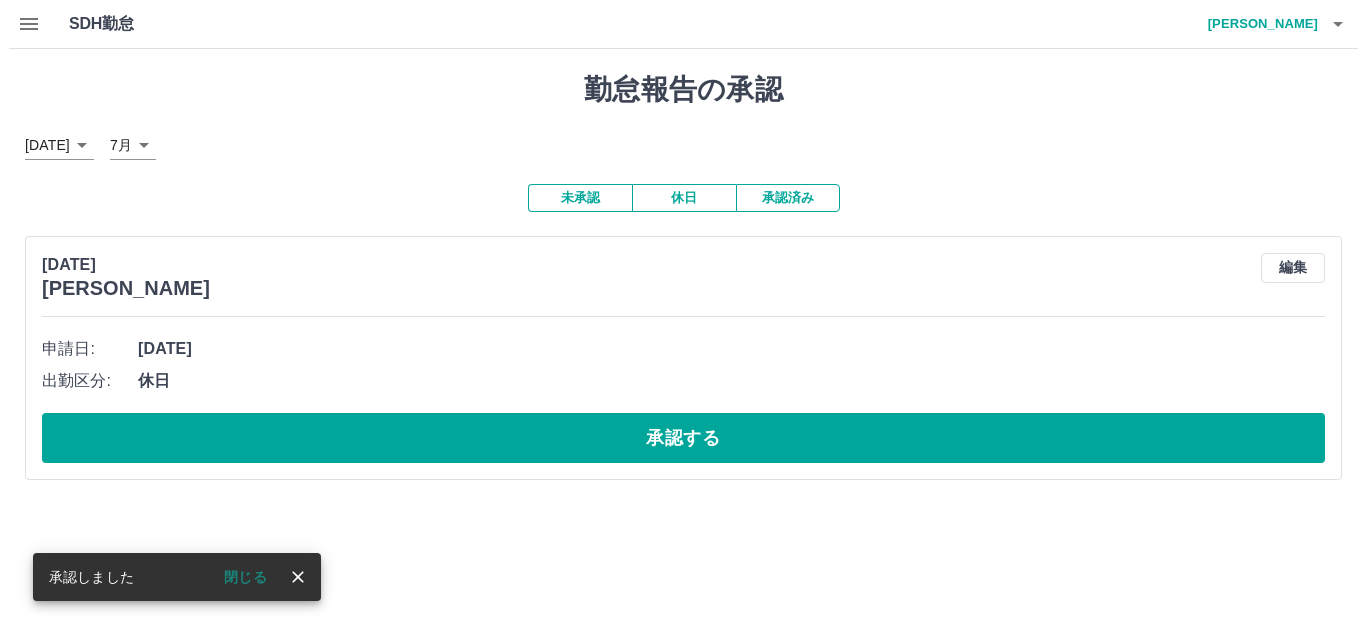 scroll, scrollTop: 0, scrollLeft: 0, axis: both 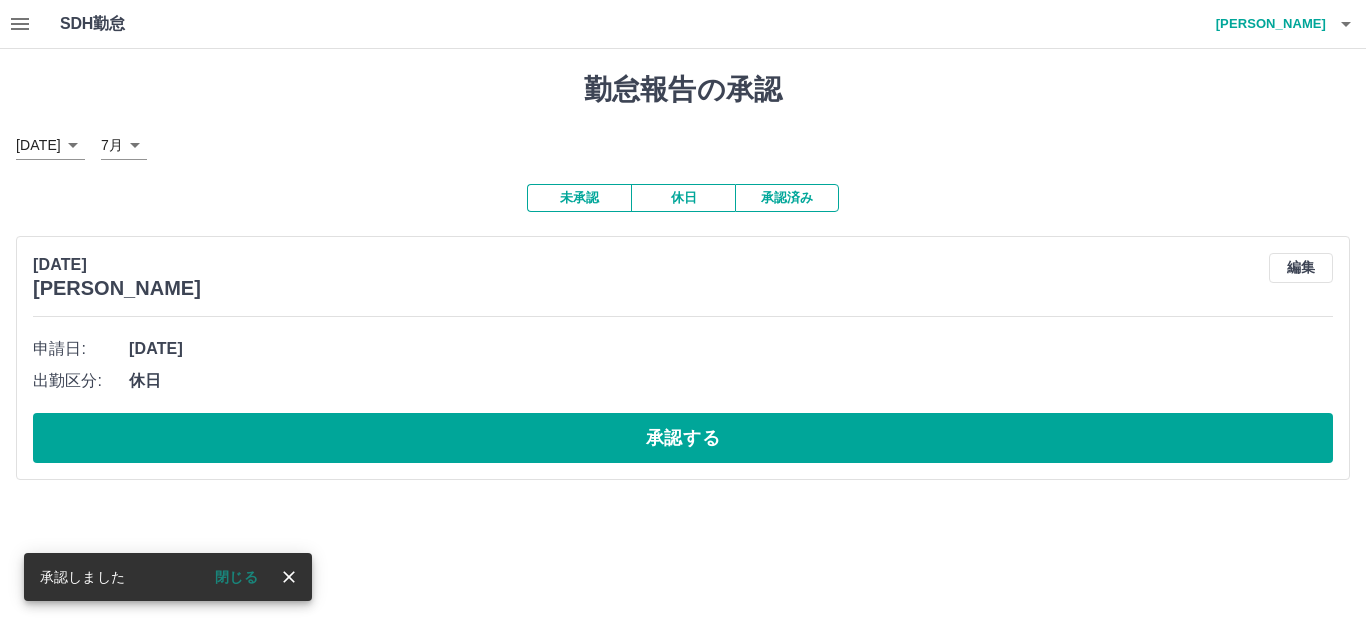 click on "SDH勤怠 [PERSON_NAME] 承認しました 閉じる 勤怠報告の承認 [DATE] **** 7月 * 未承認 休日 承認済み [DATE] [PERSON_NAME] 編集 申請日: [DATE] 出勤区分: 休日 承認する SDH勤怠" at bounding box center (683, 252) 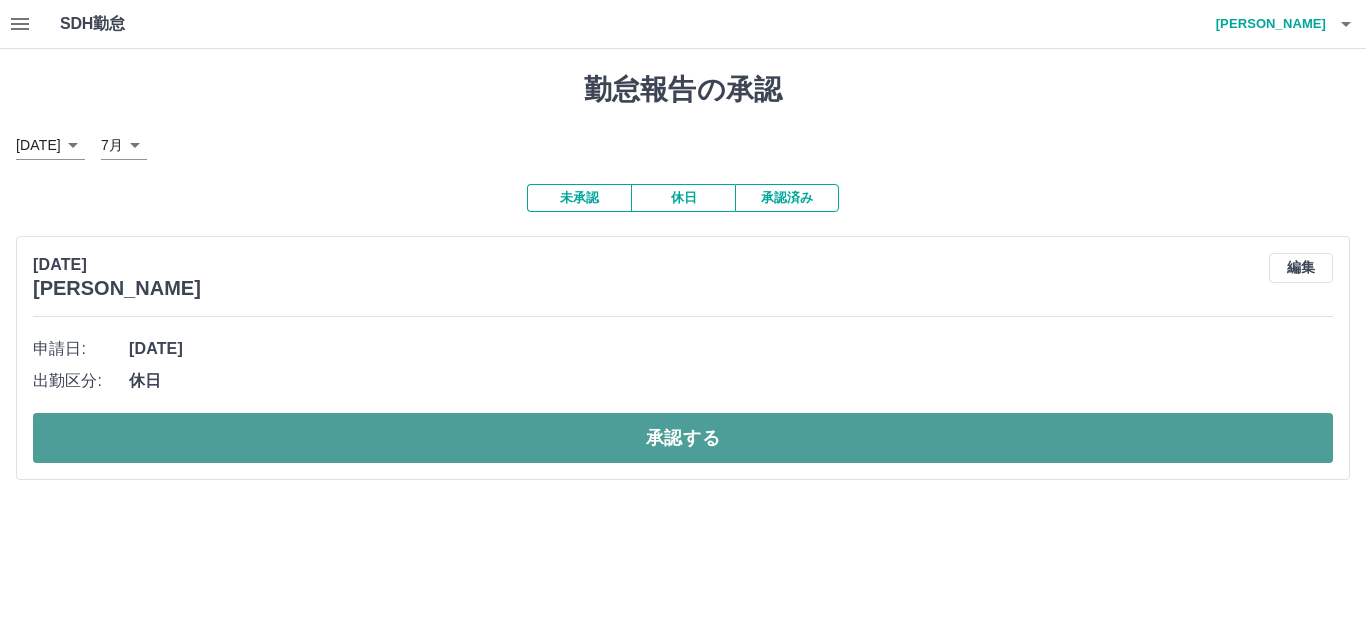 click on "承認する" at bounding box center (683, 438) 